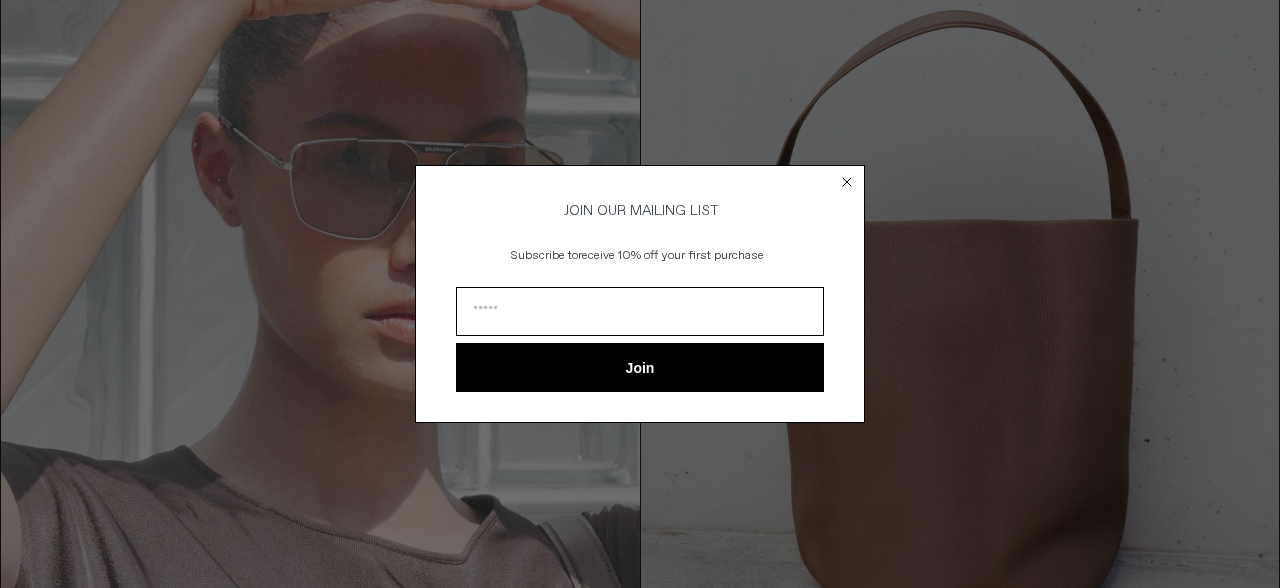 scroll, scrollTop: 170, scrollLeft: 0, axis: vertical 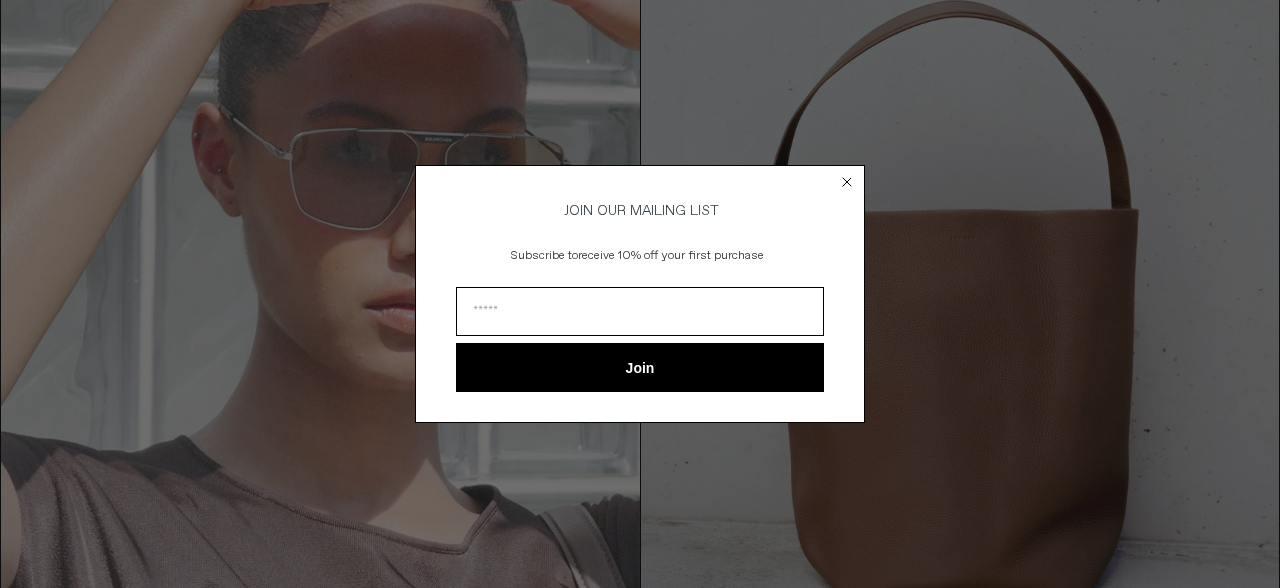 click 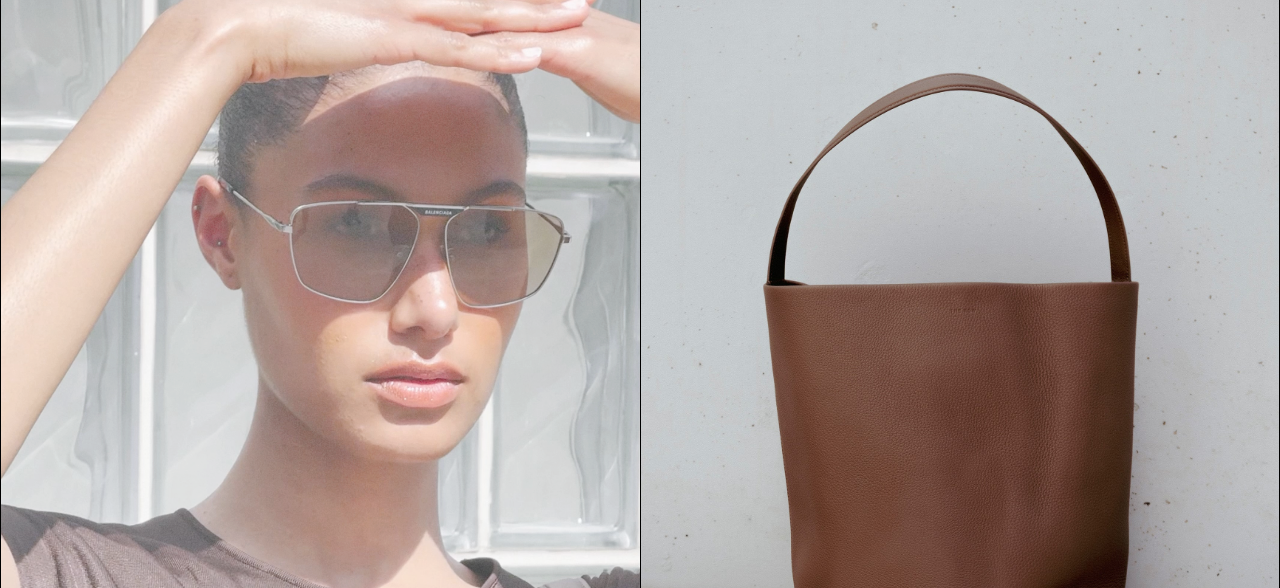 scroll, scrollTop: 0, scrollLeft: 0, axis: both 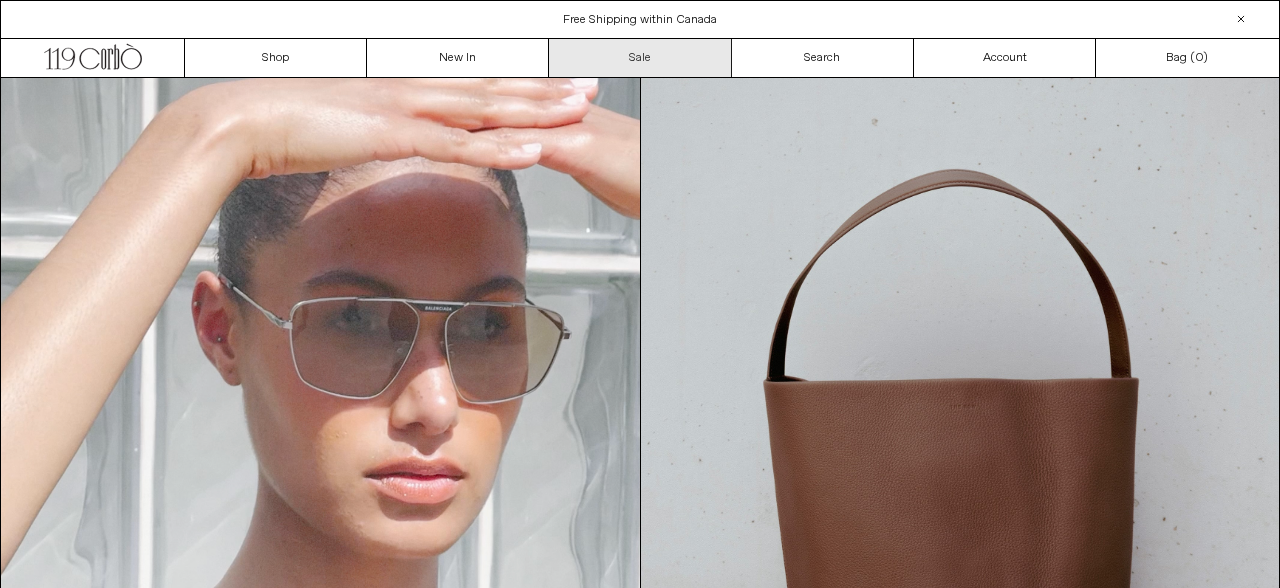 click on "Sale" at bounding box center [640, 58] 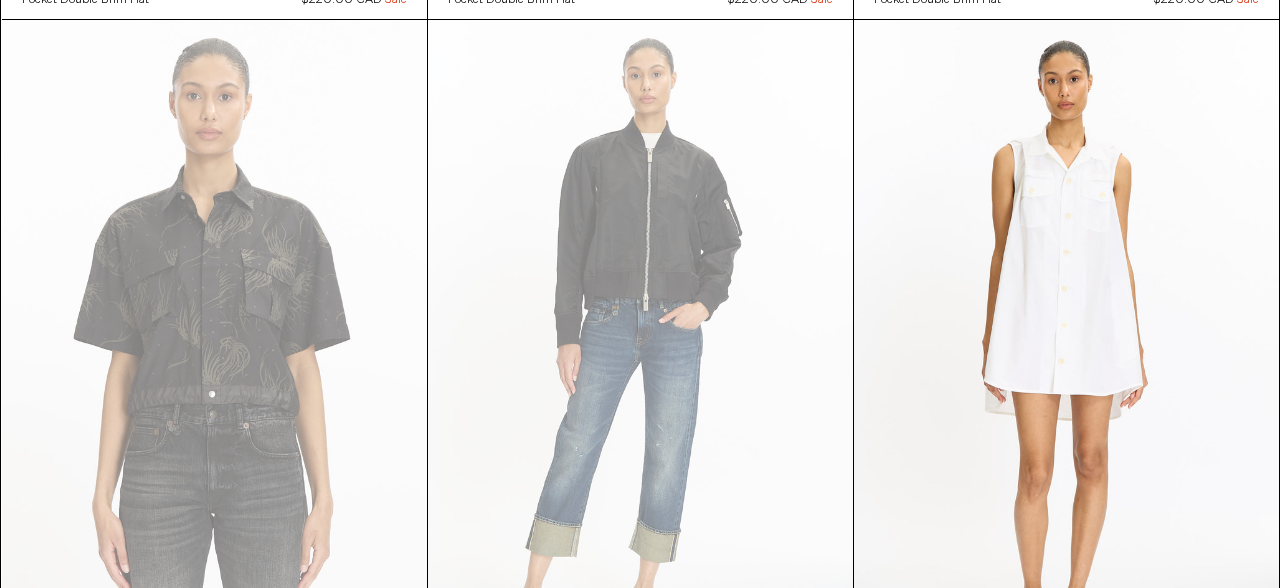 scroll, scrollTop: 22351, scrollLeft: 0, axis: vertical 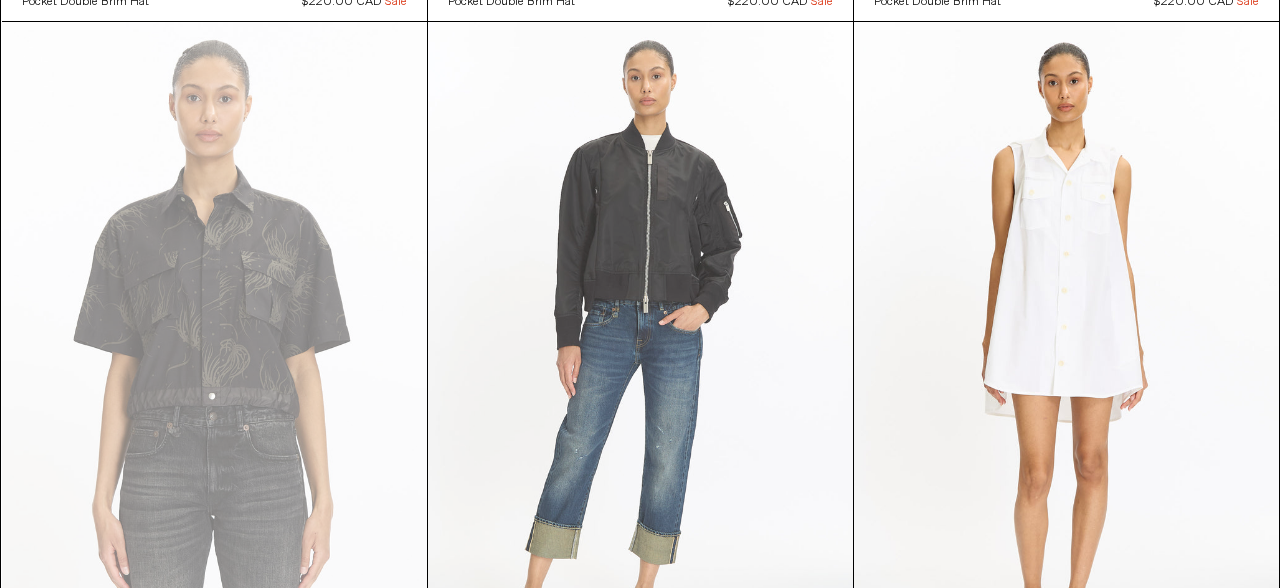 click at bounding box center [640, 341] 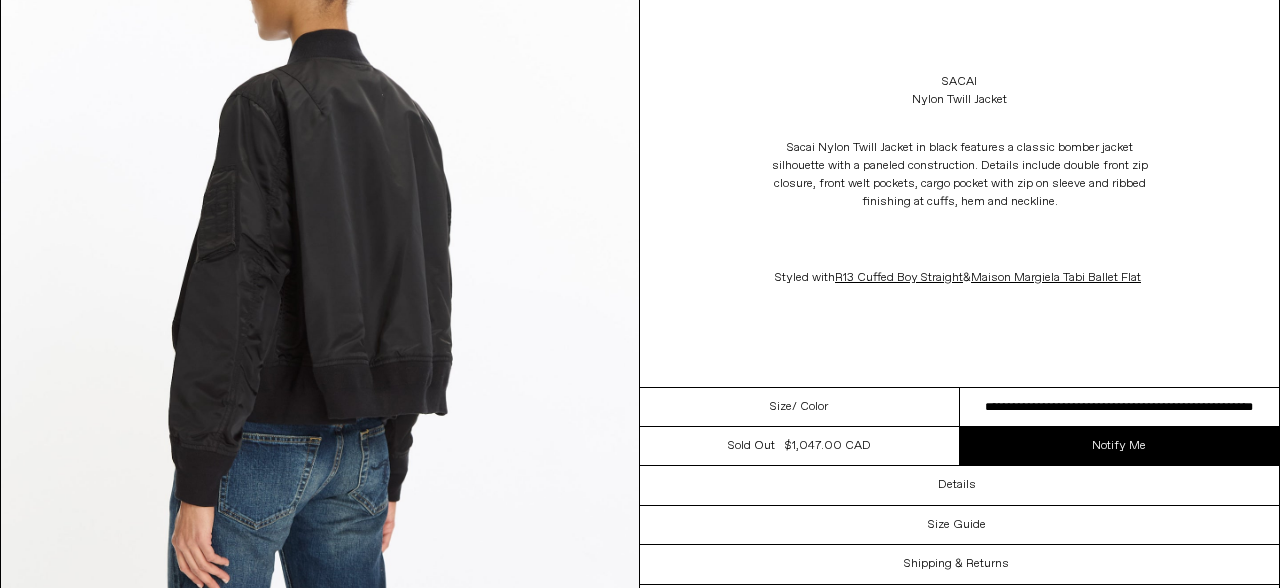 scroll, scrollTop: 2663, scrollLeft: 0, axis: vertical 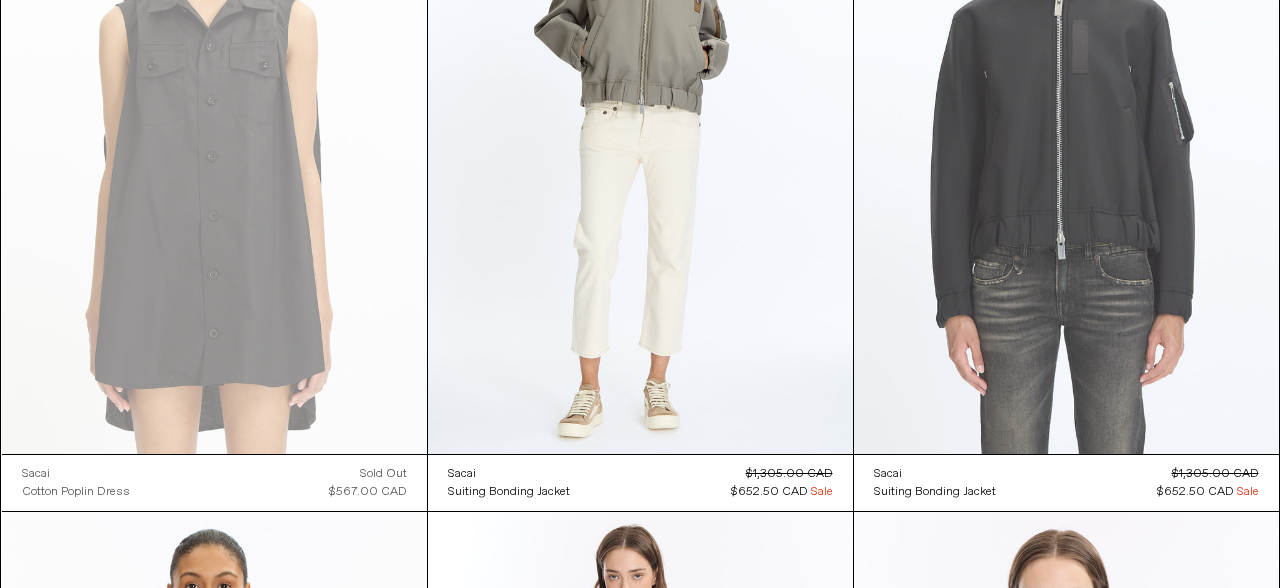 click at bounding box center [1066, 136] 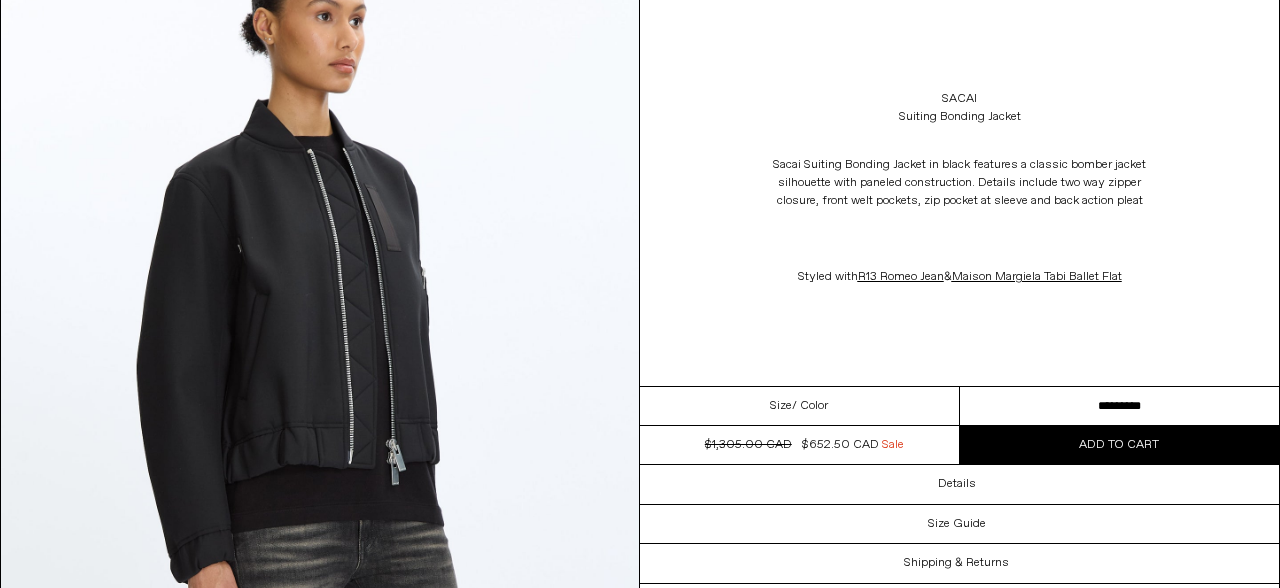 scroll, scrollTop: 1008, scrollLeft: 0, axis: vertical 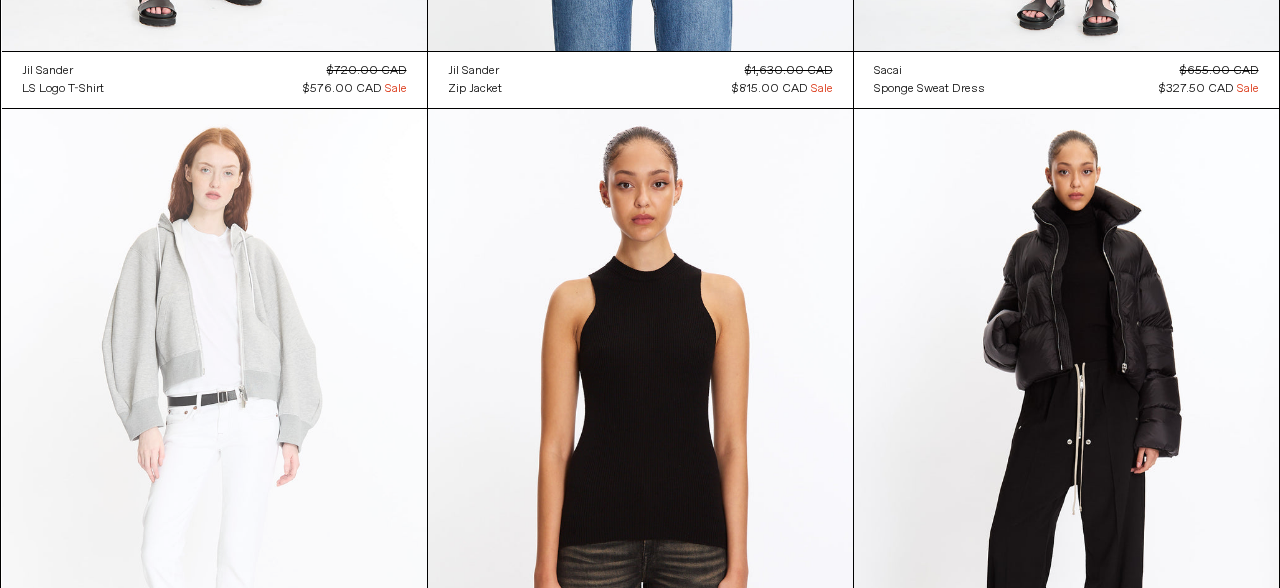 click at bounding box center [214, 428] 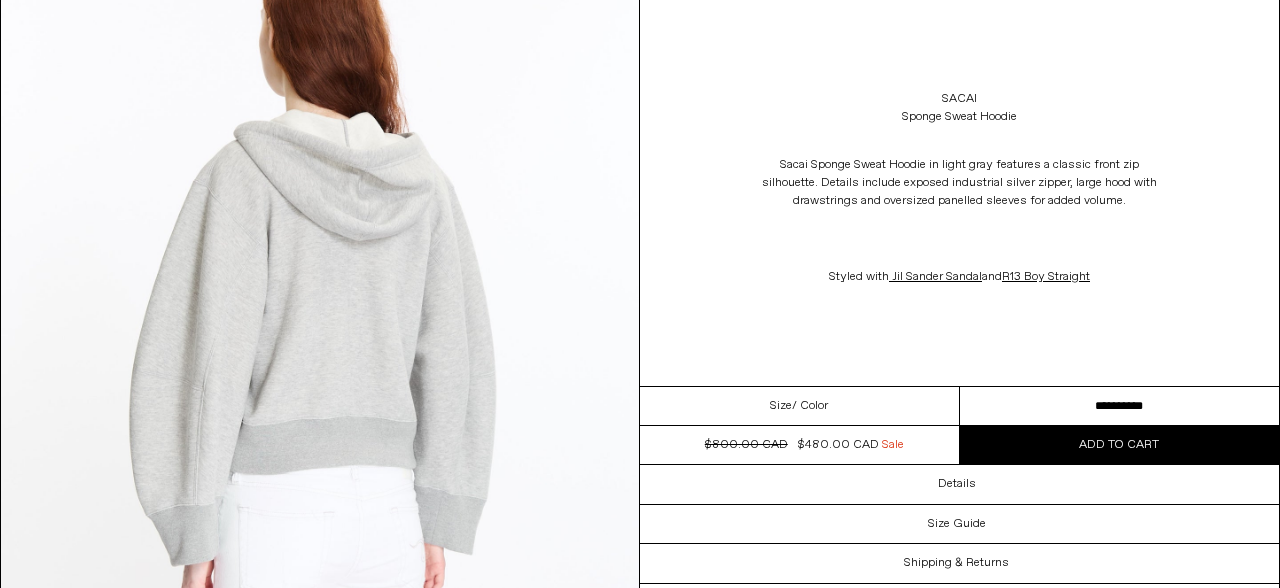 scroll, scrollTop: 2604, scrollLeft: 0, axis: vertical 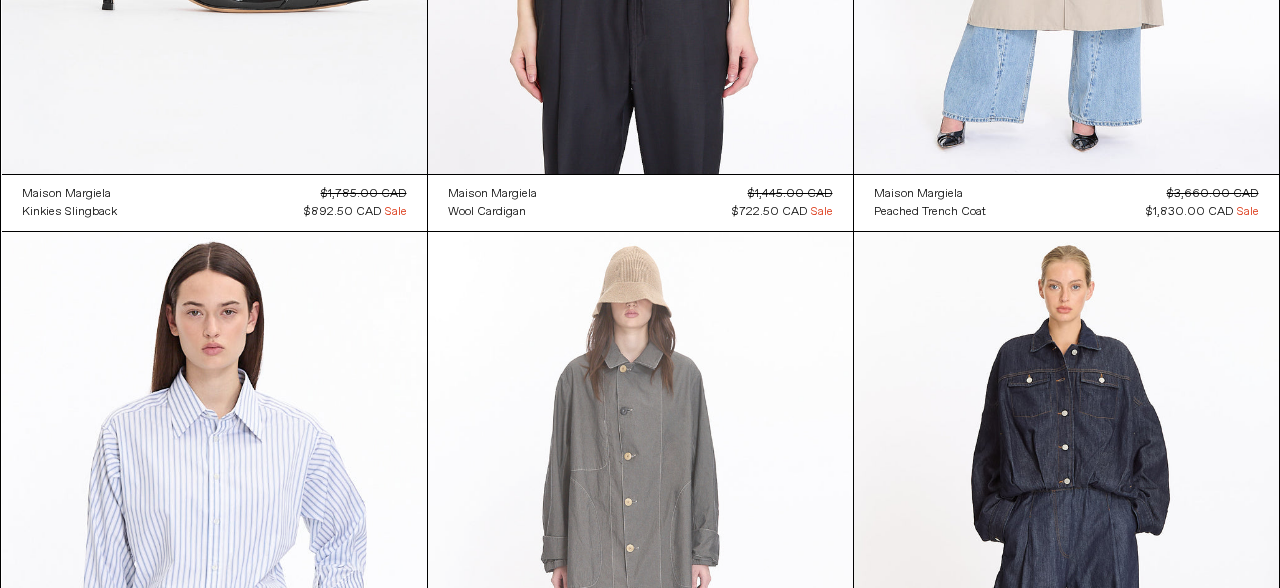 click at bounding box center (640, 551) 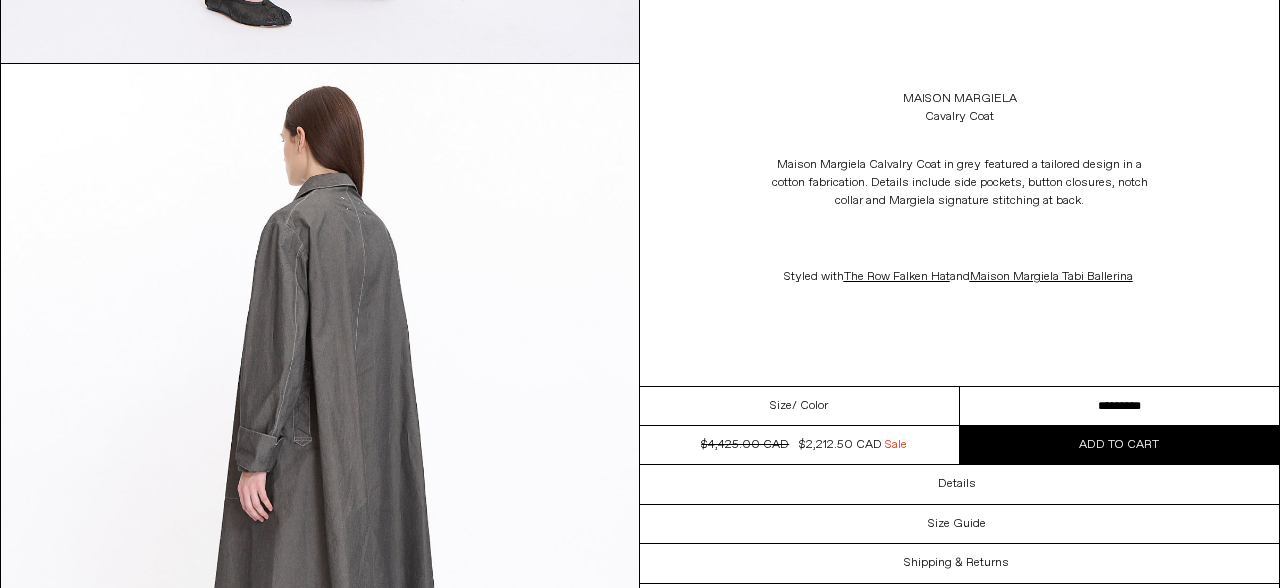 scroll, scrollTop: 1689, scrollLeft: 0, axis: vertical 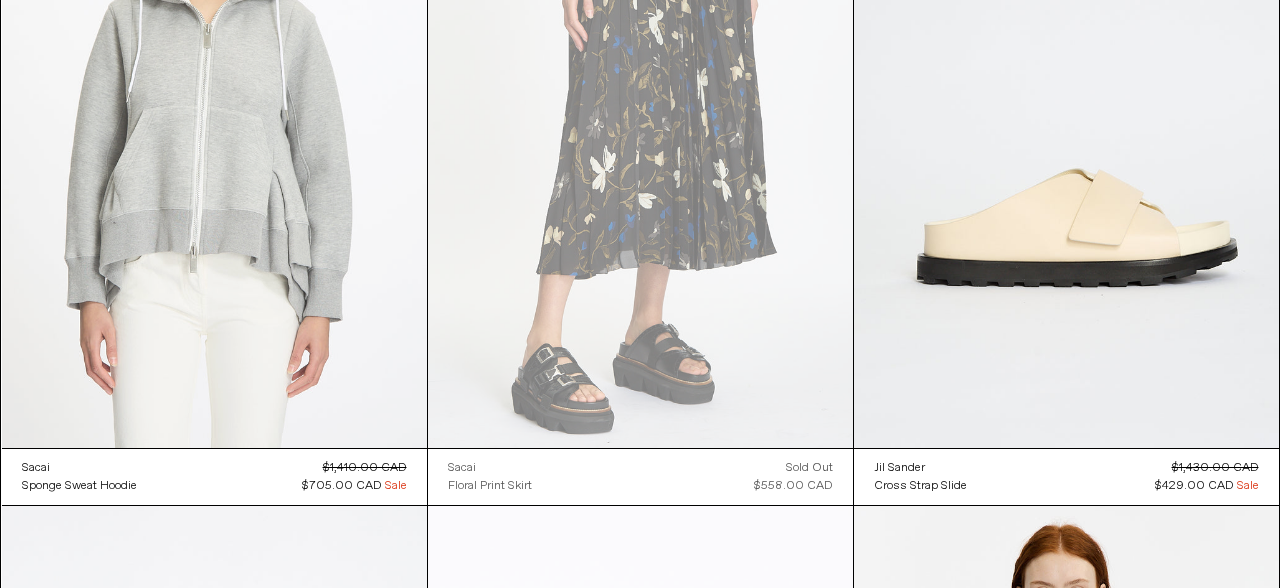 click at bounding box center (214, 130) 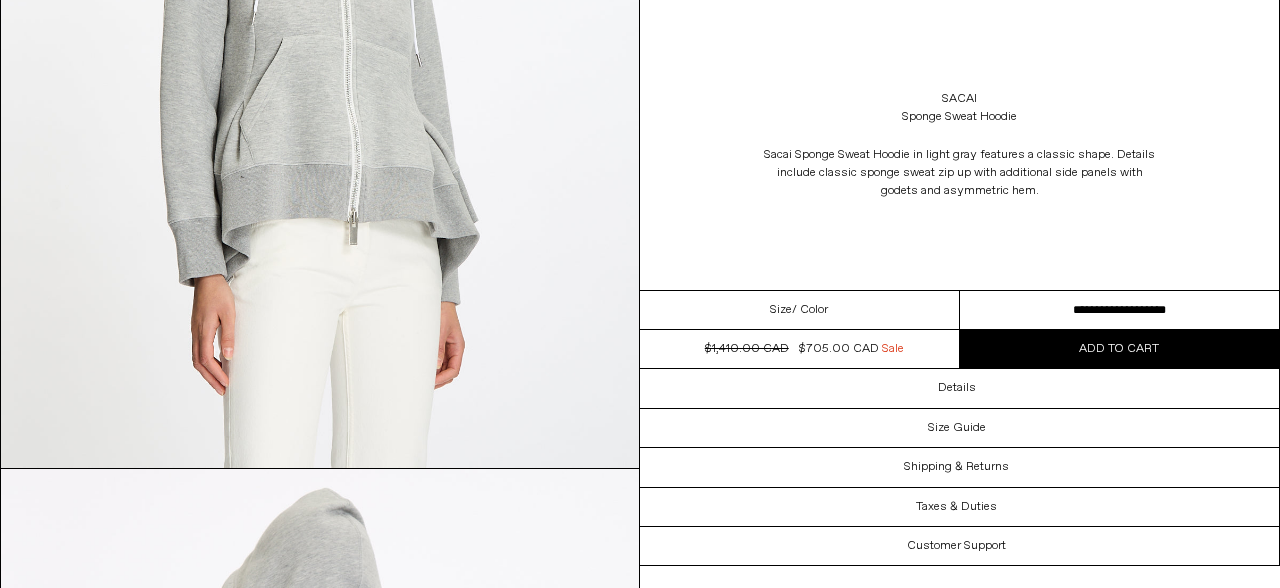 scroll, scrollTop: 2013, scrollLeft: 0, axis: vertical 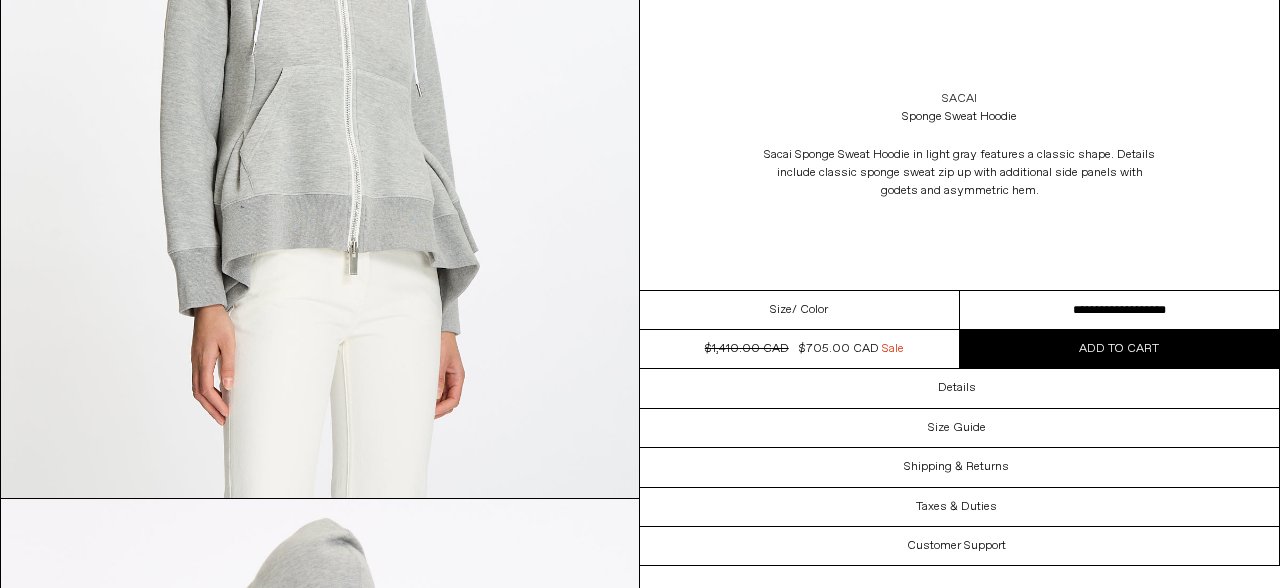 click on "Sacai" at bounding box center [959, 99] 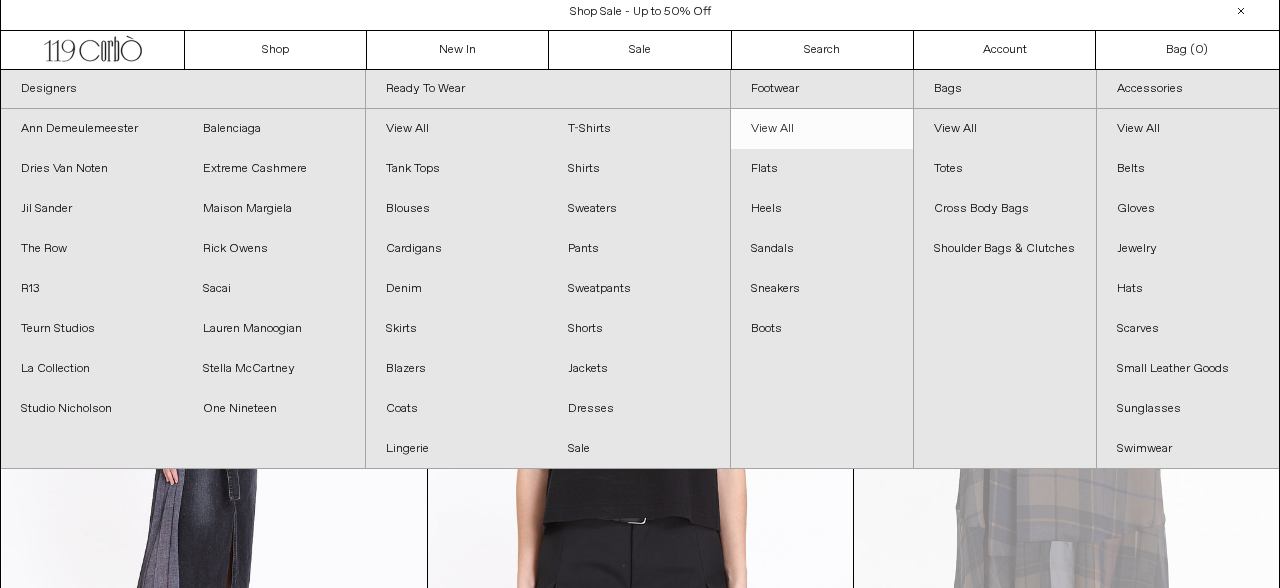 scroll, scrollTop: 6, scrollLeft: 0, axis: vertical 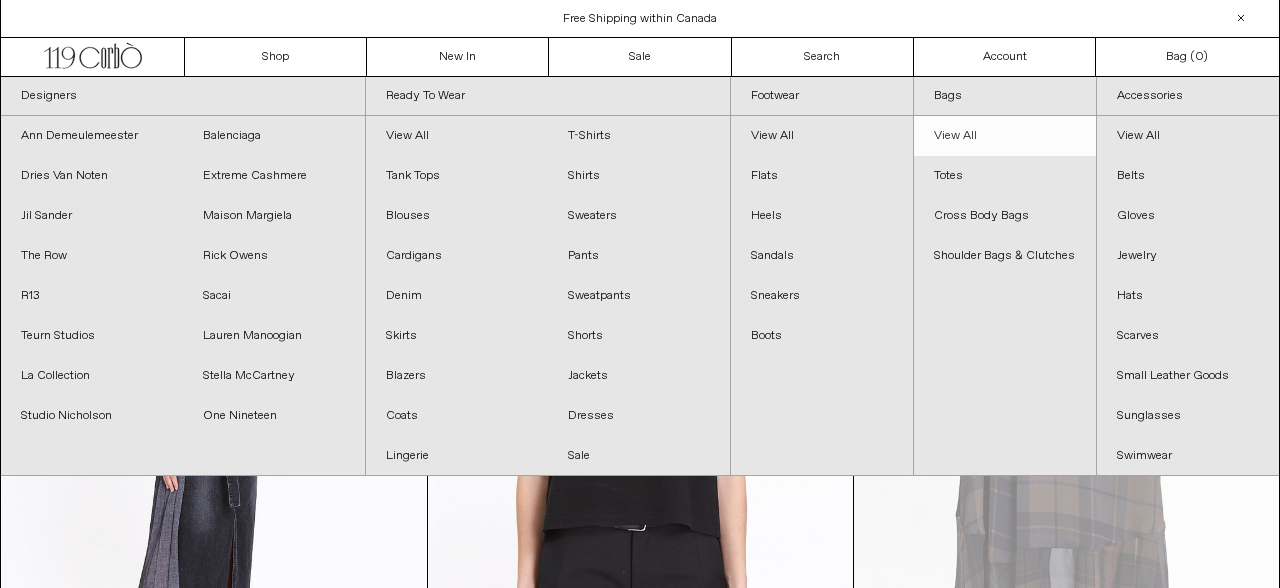 click on "View All" at bounding box center [1005, 136] 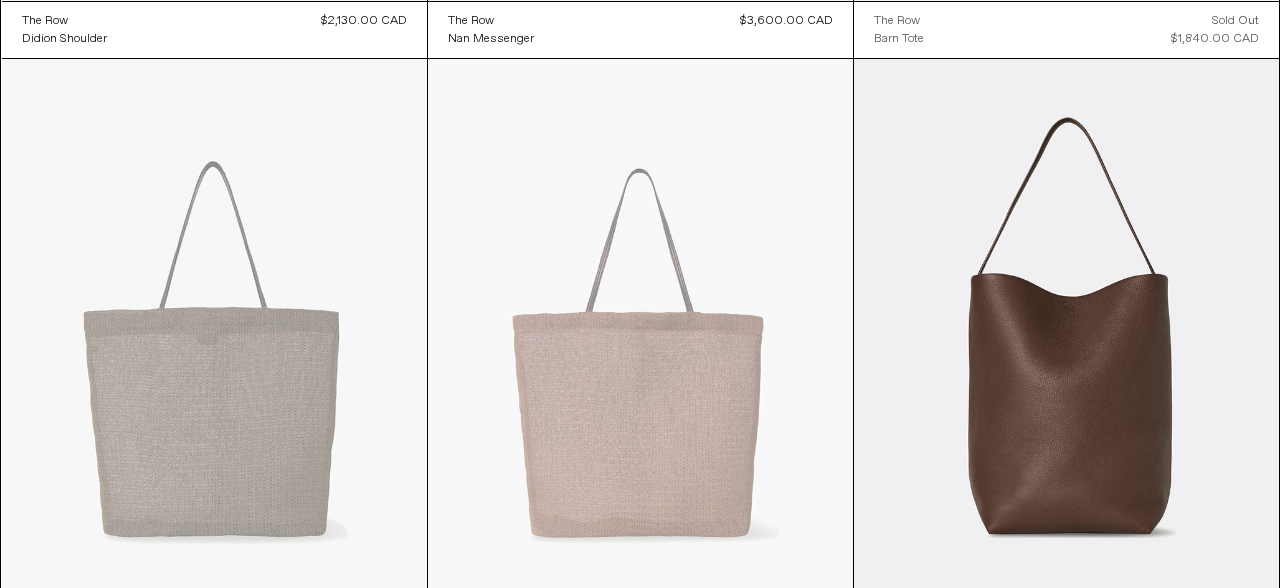 scroll, scrollTop: 0, scrollLeft: 0, axis: both 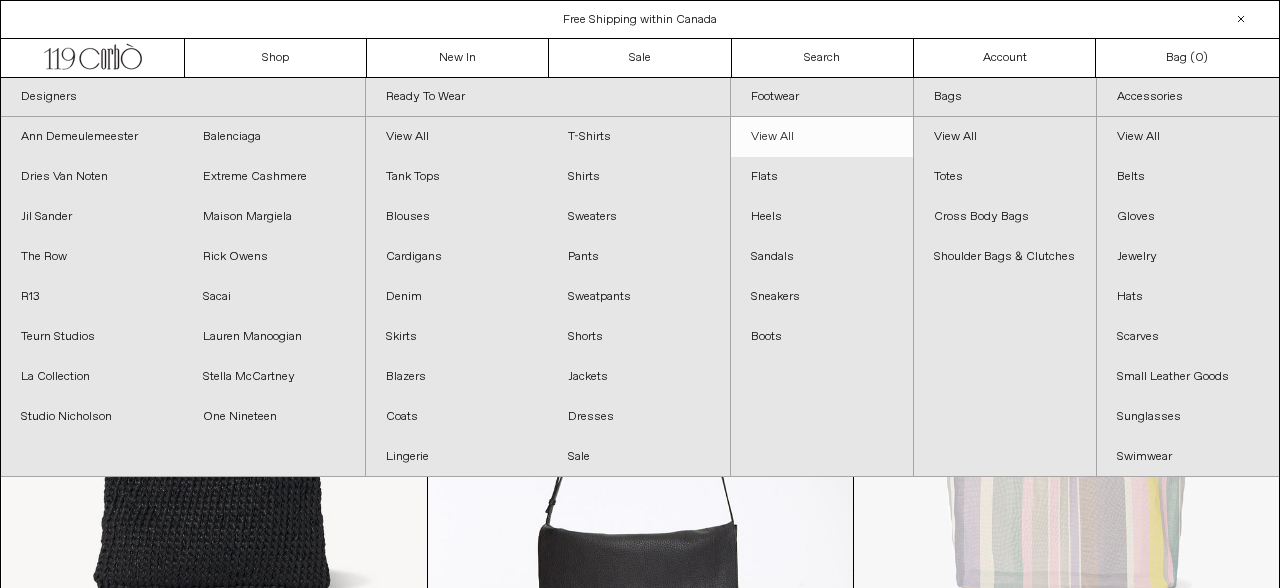 click on "View All" at bounding box center (822, 137) 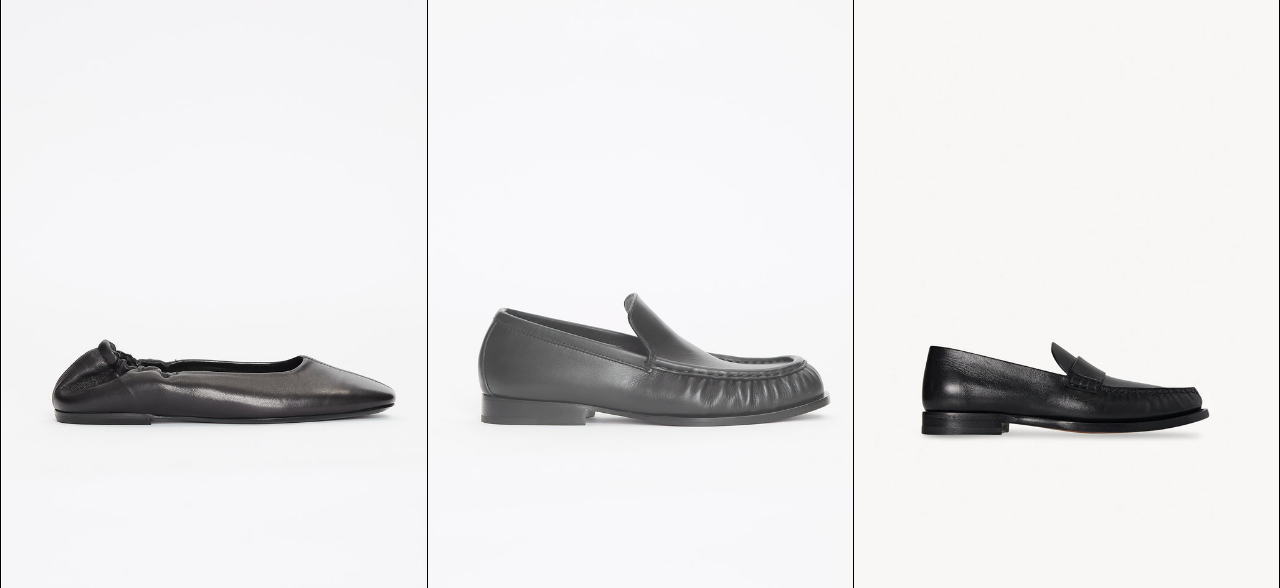scroll, scrollTop: 7839, scrollLeft: 0, axis: vertical 